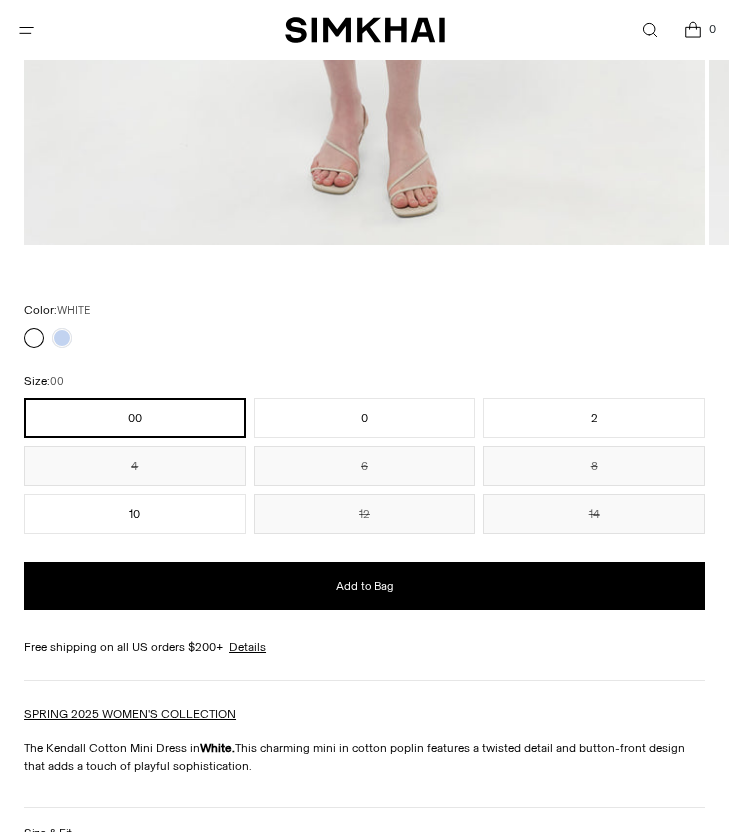 scroll, scrollTop: 972, scrollLeft: 0, axis: vertical 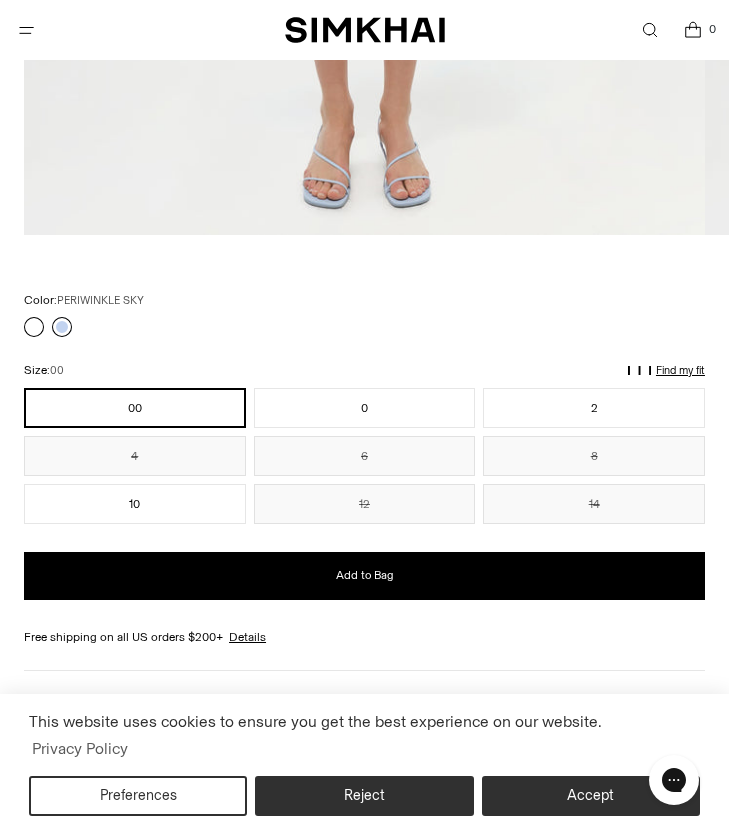 click at bounding box center [62, 327] 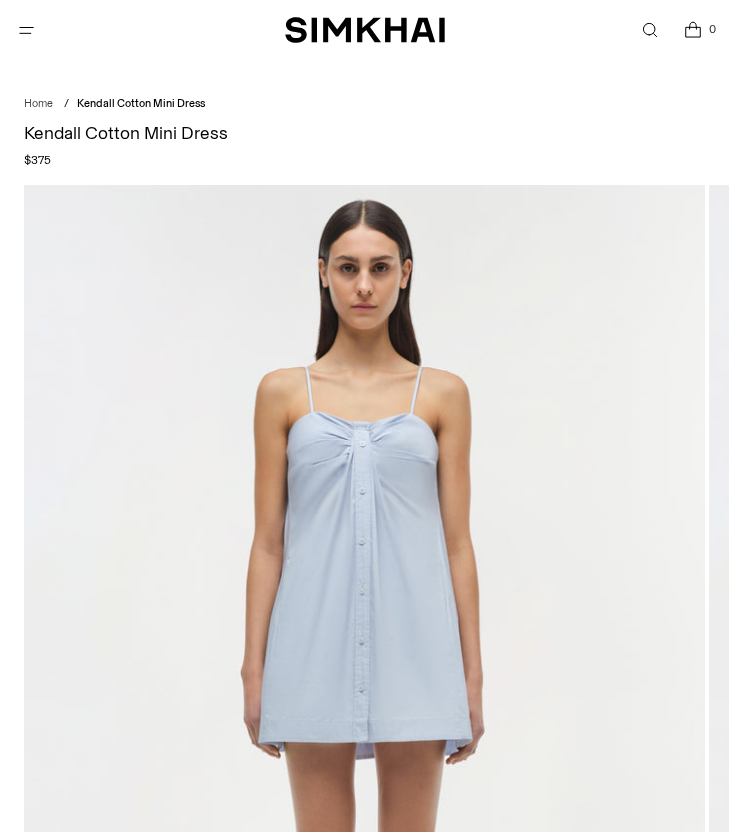 scroll, scrollTop: 0, scrollLeft: 0, axis: both 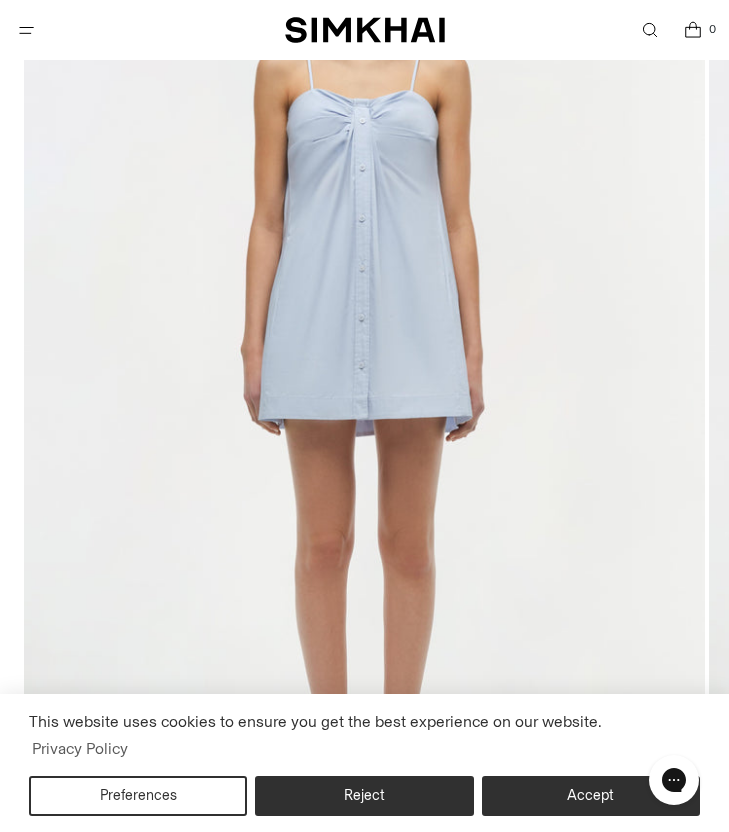 click at bounding box center [364, 373] 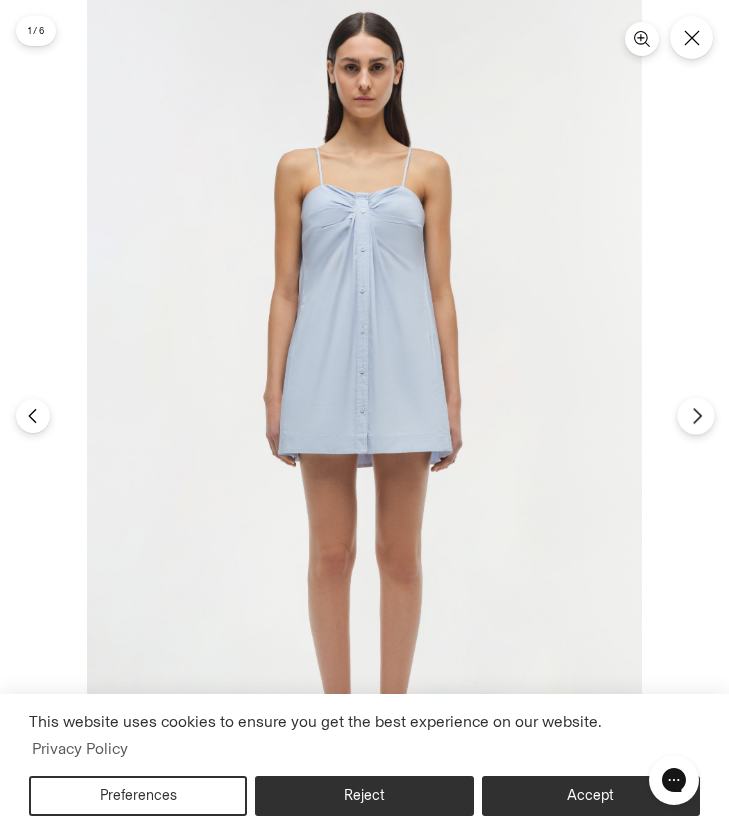 click 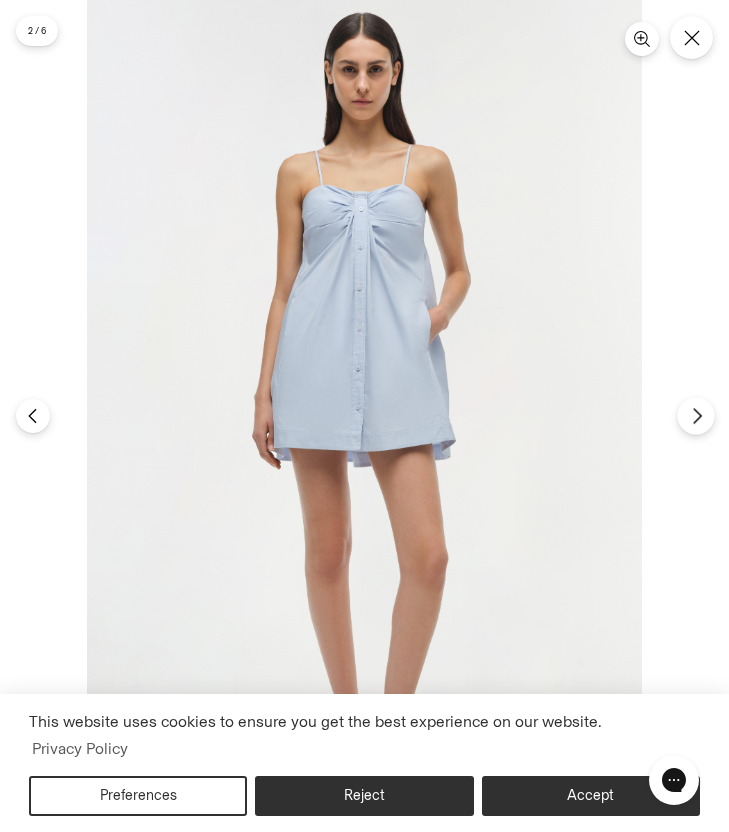 click 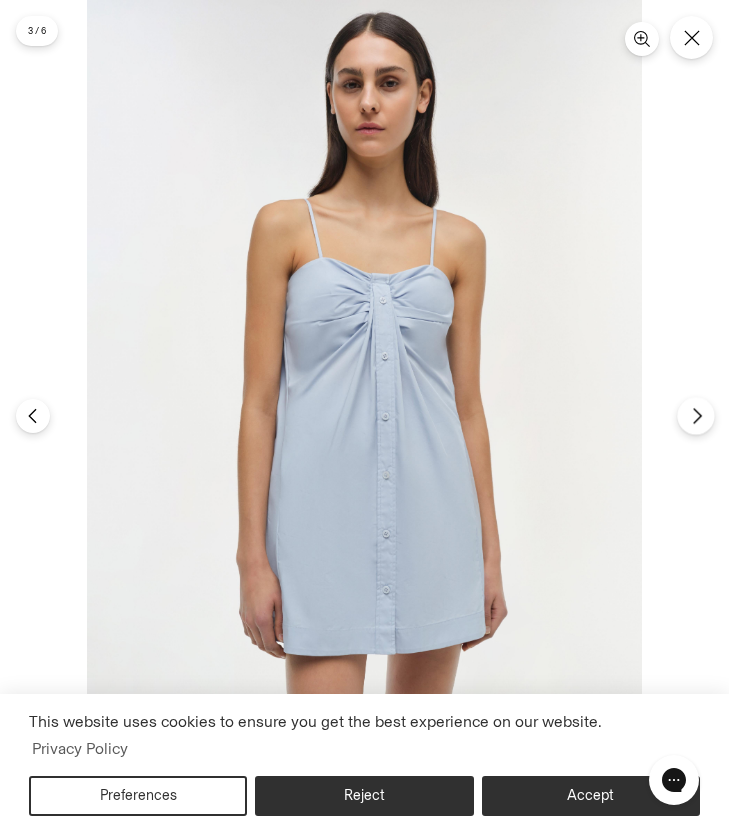 click 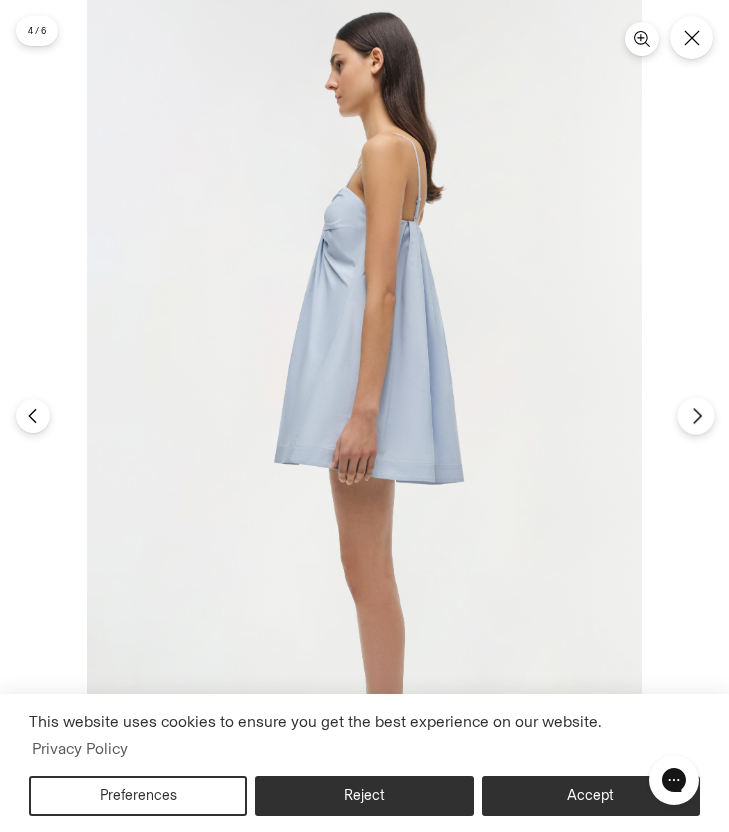 click 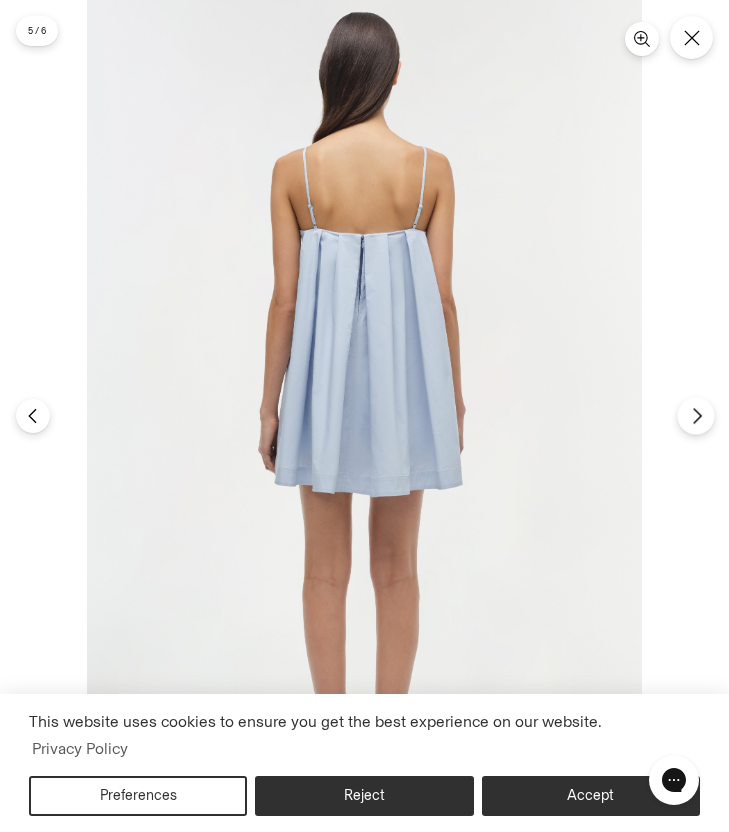 click 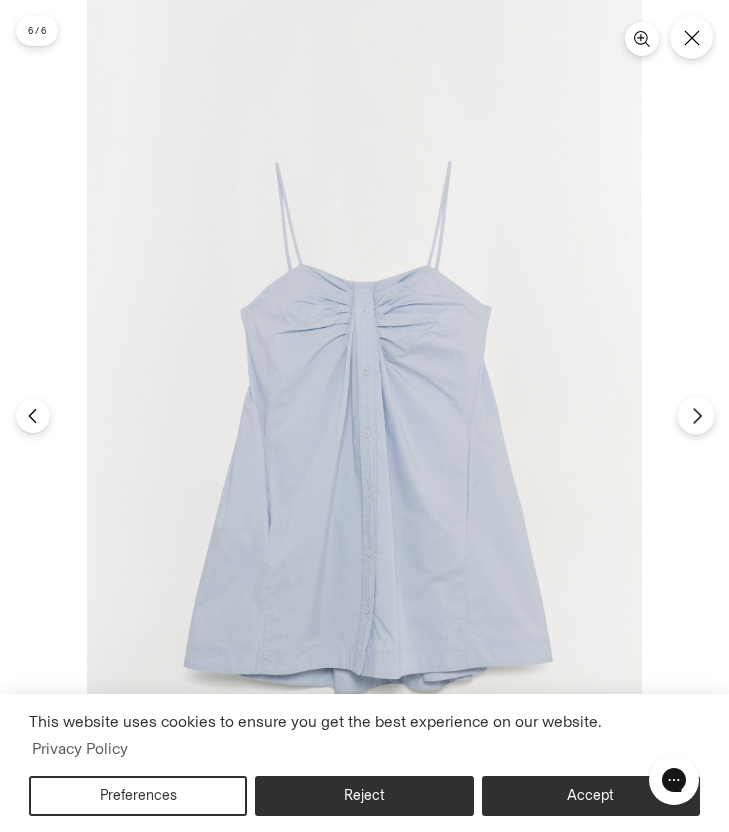 click 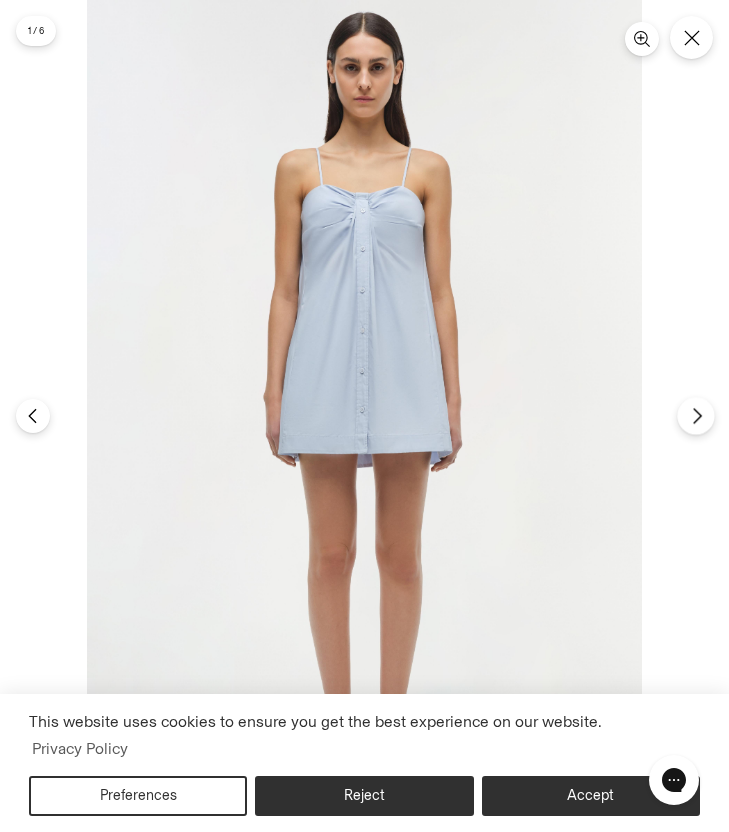 click 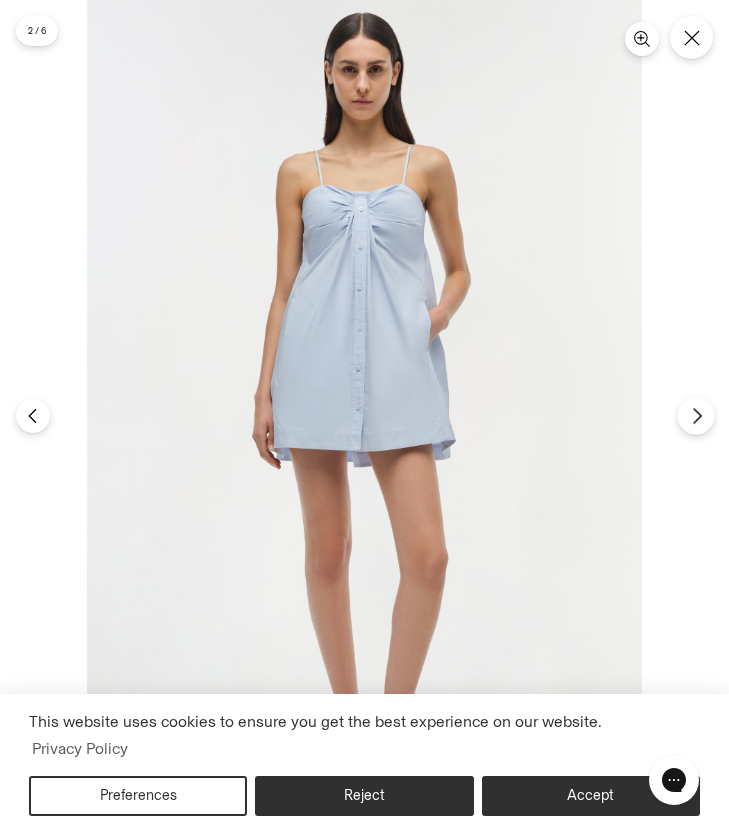 click 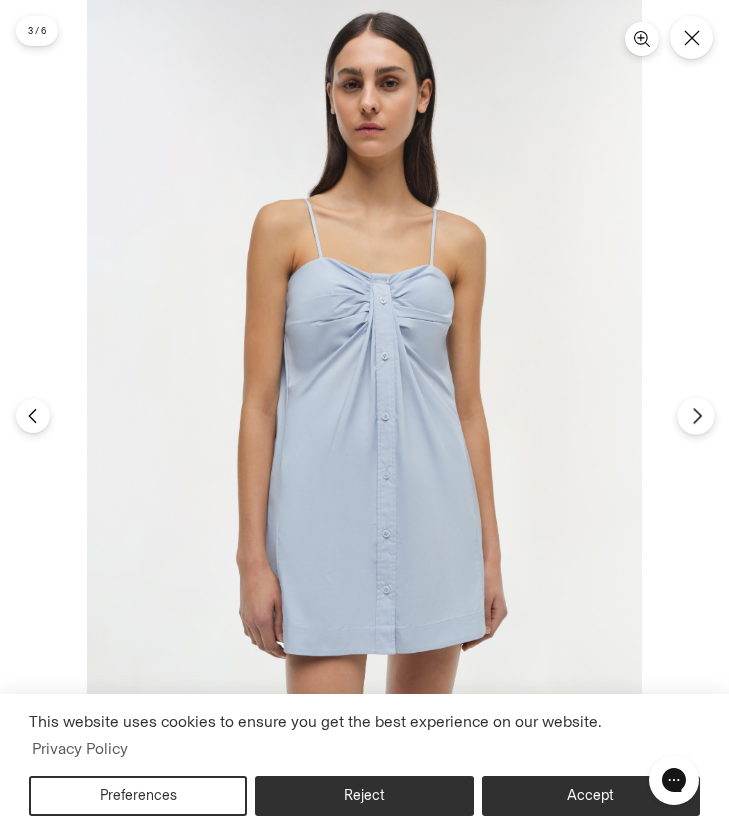 click 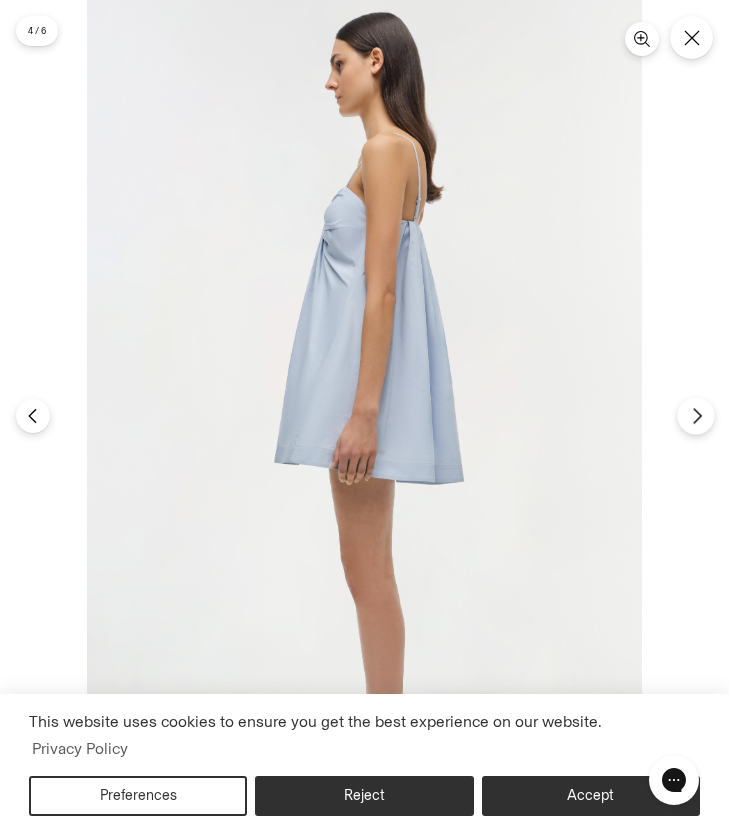 click 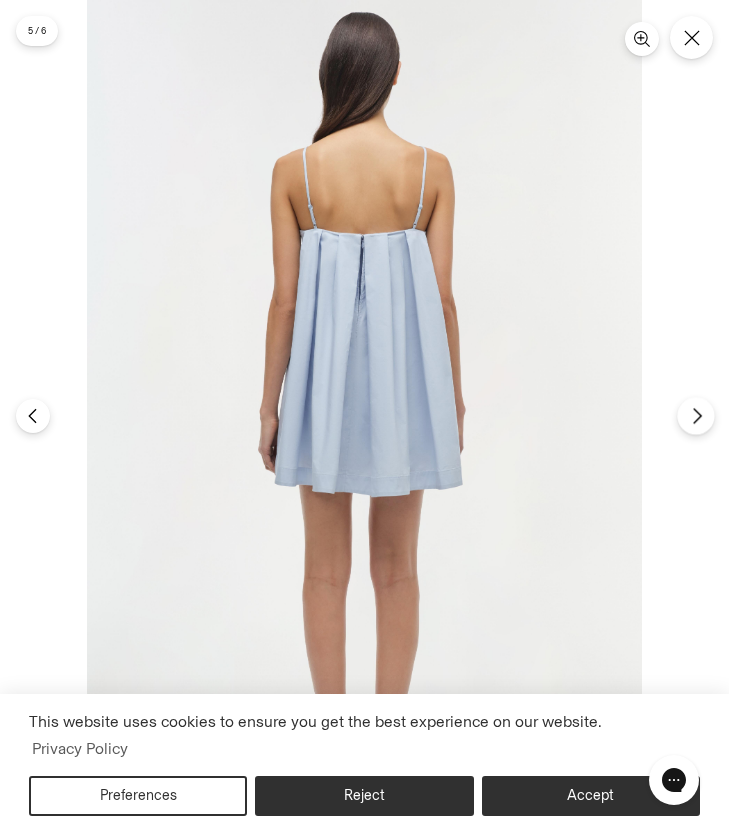 click 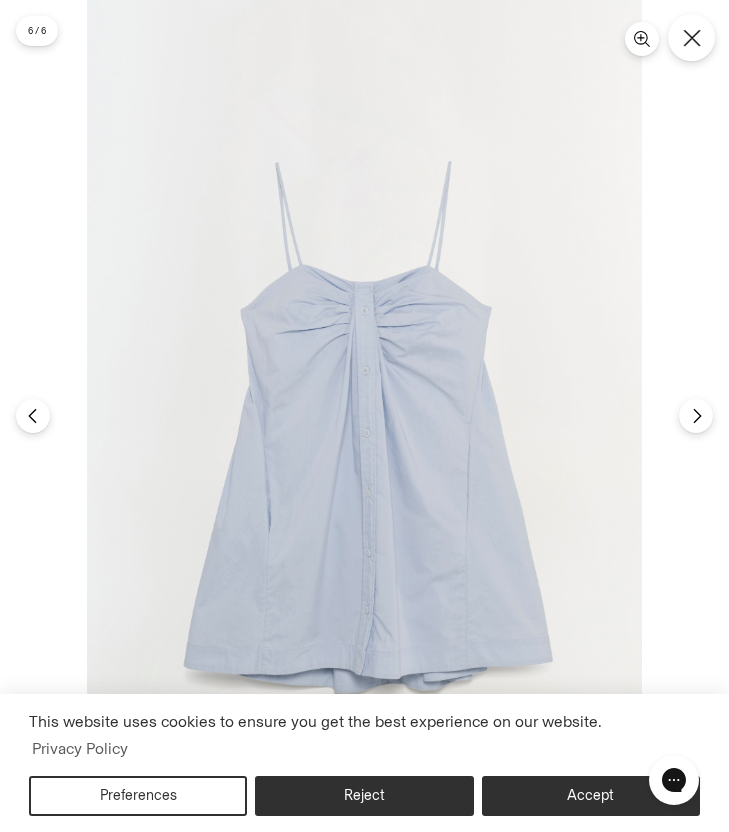 click 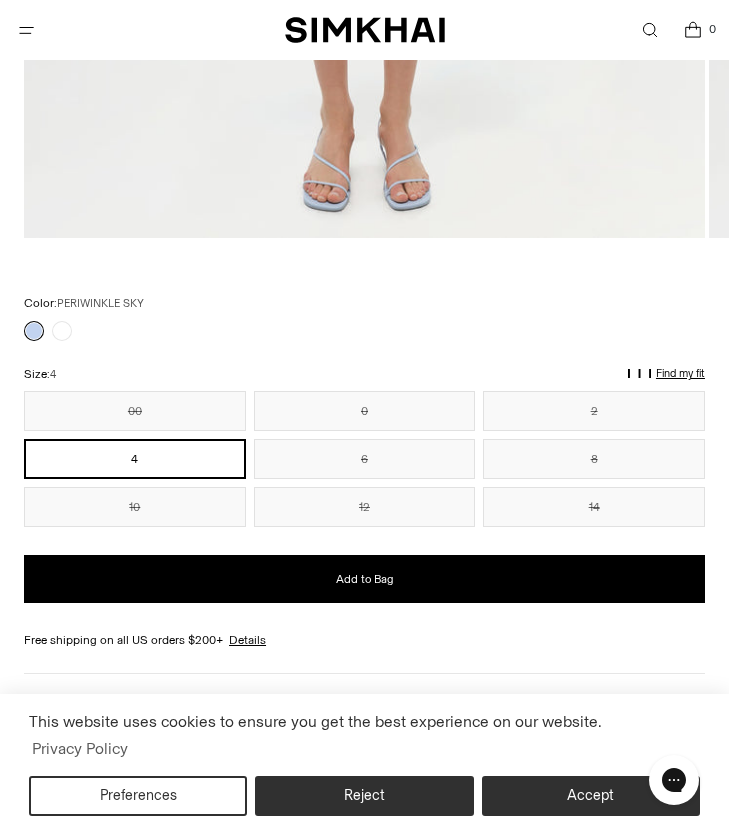 scroll, scrollTop: 967, scrollLeft: 0, axis: vertical 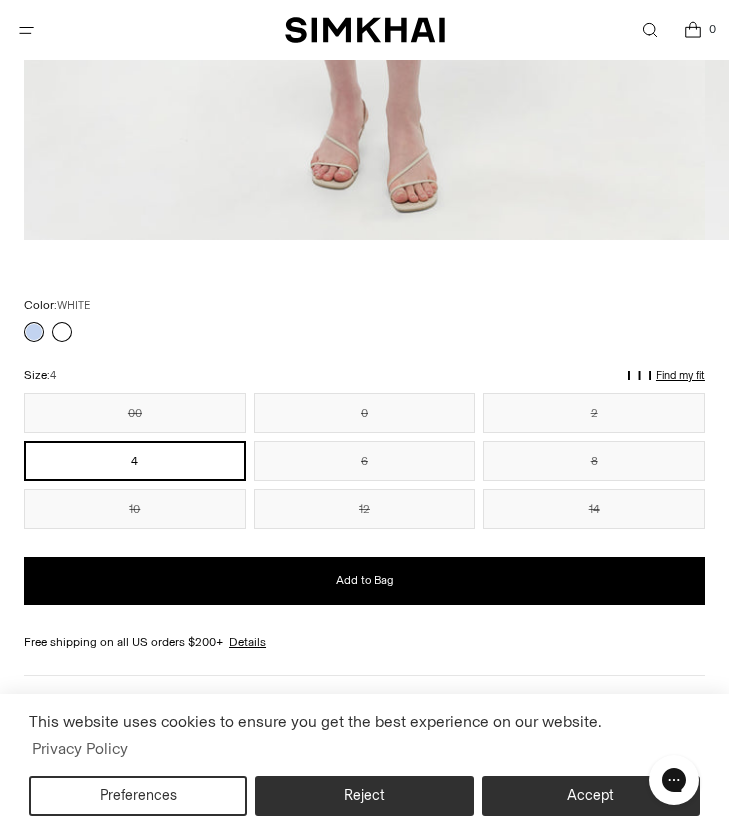 click at bounding box center [62, 332] 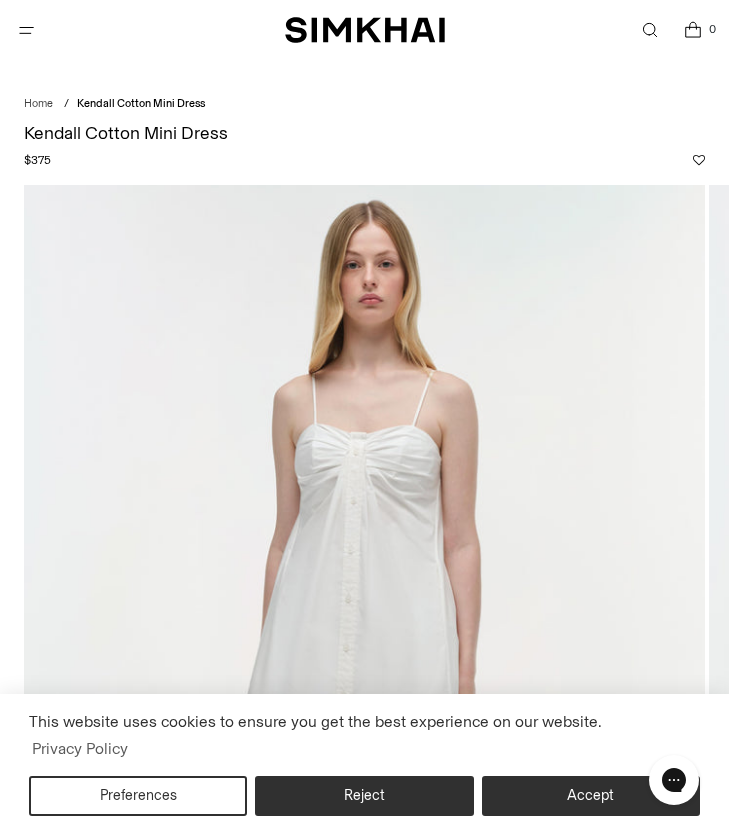 scroll, scrollTop: 0, scrollLeft: 0, axis: both 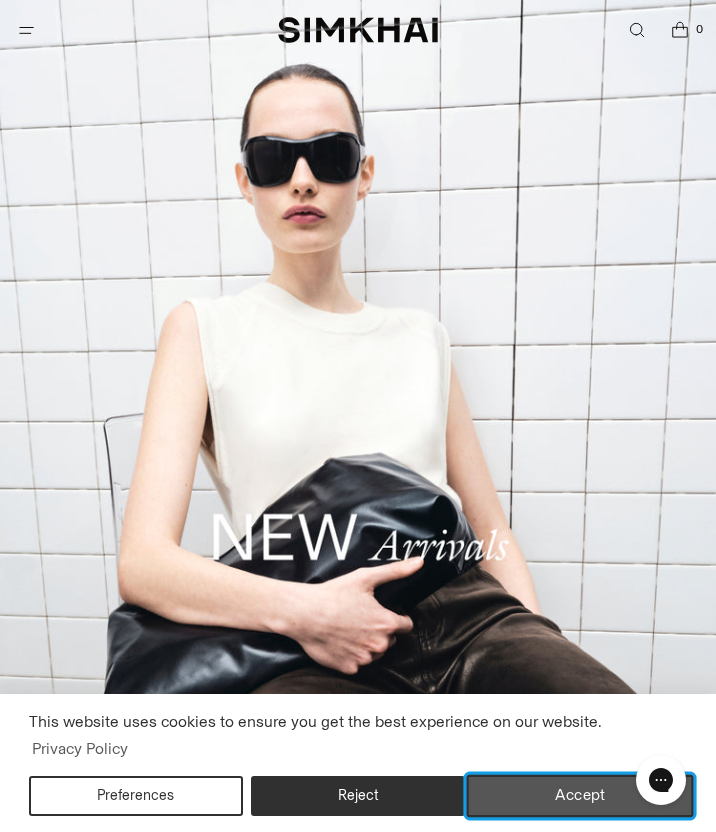 click on "Accept" at bounding box center (580, 796) 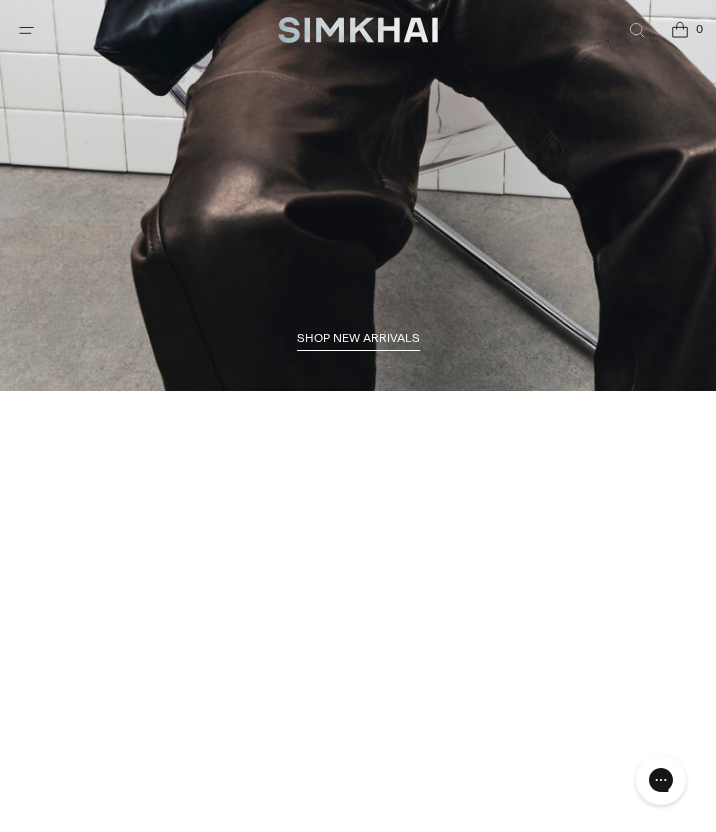 scroll, scrollTop: 745, scrollLeft: 0, axis: vertical 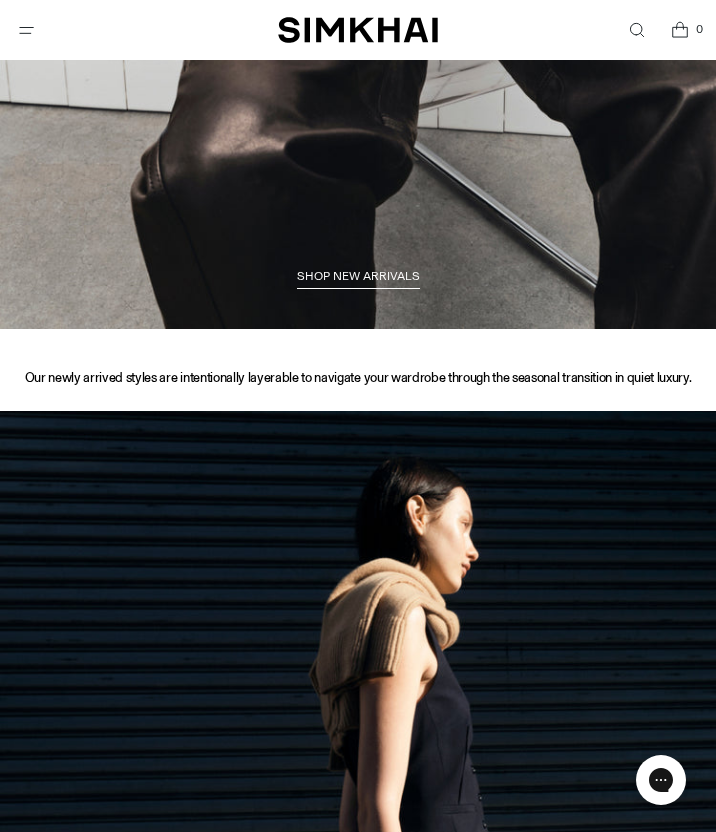 click at bounding box center [26, 30] 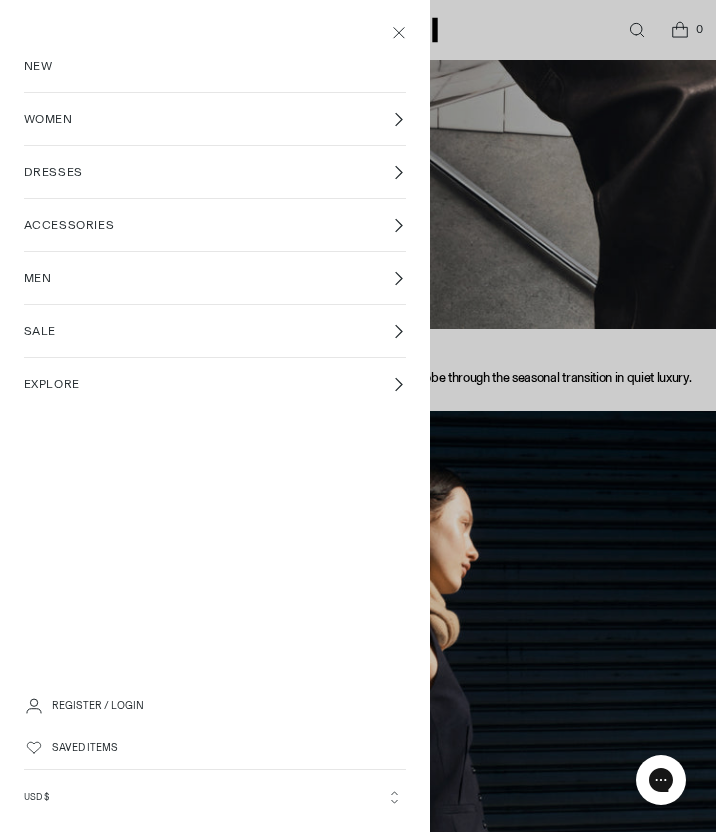 scroll, scrollTop: 0, scrollLeft: 0, axis: both 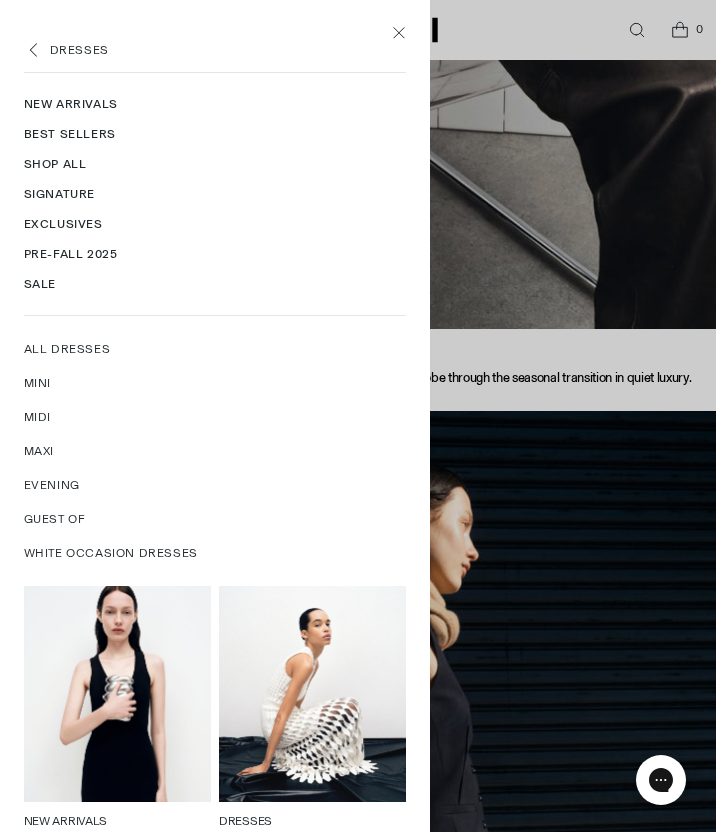 click on "Mini" at bounding box center (37, 383) 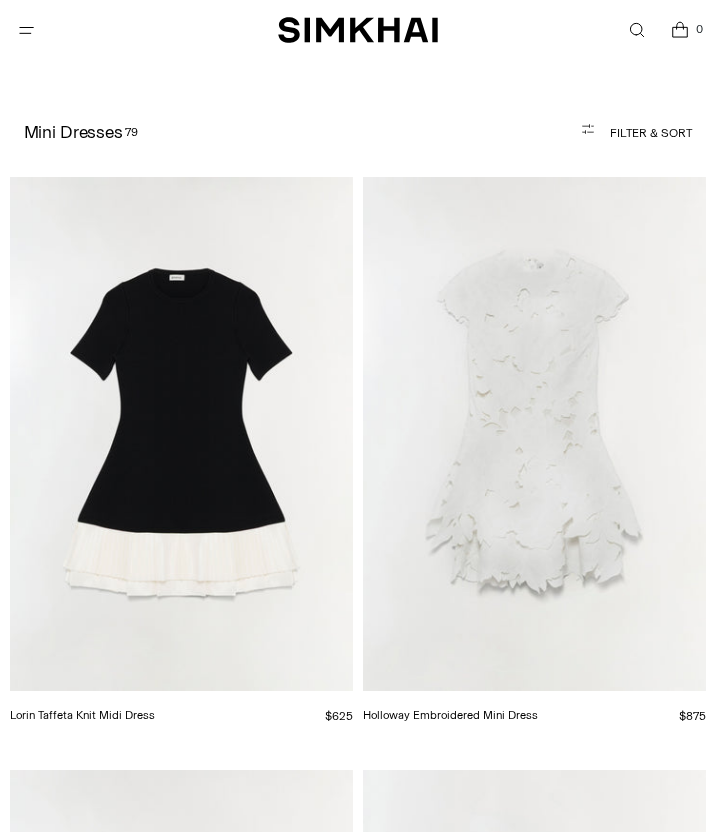 scroll, scrollTop: 0, scrollLeft: 0, axis: both 